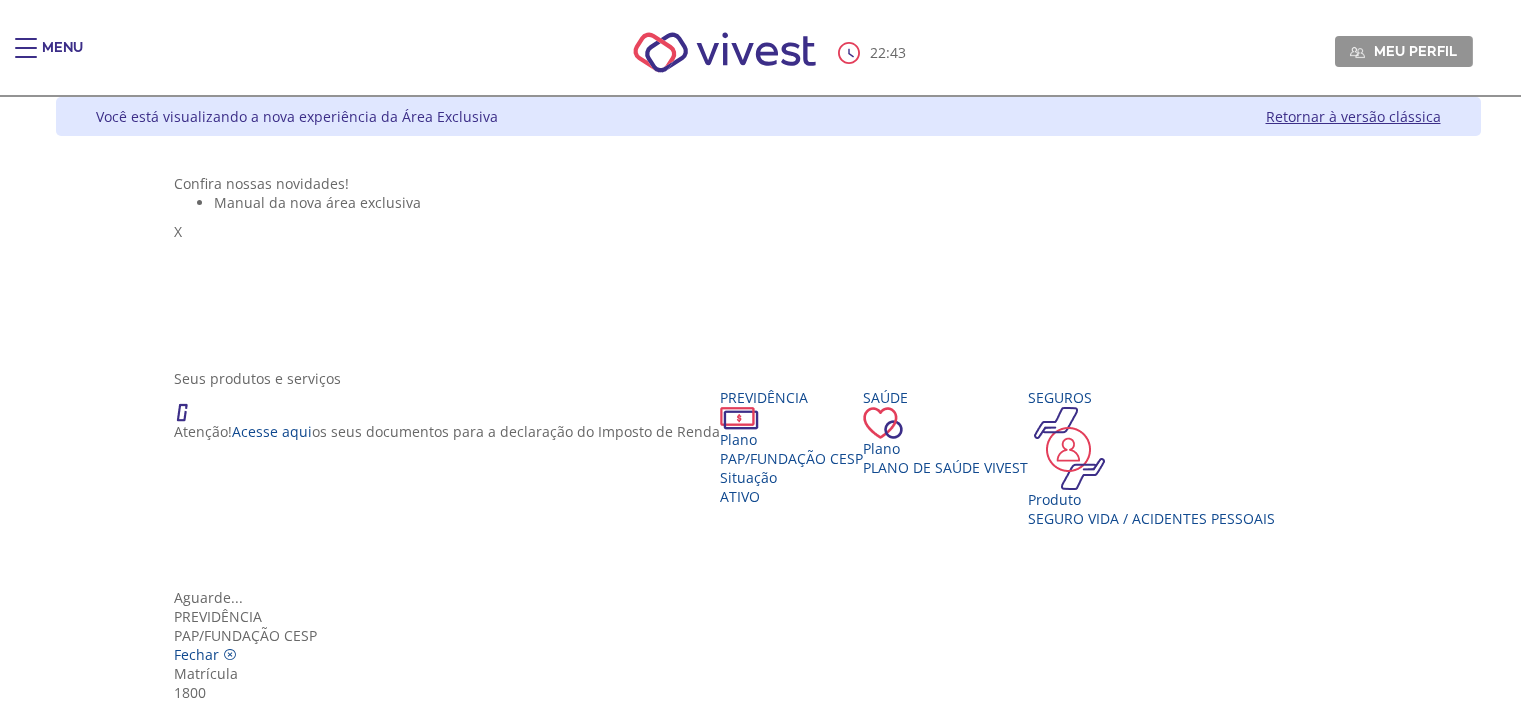 scroll, scrollTop: 167, scrollLeft: 0, axis: vertical 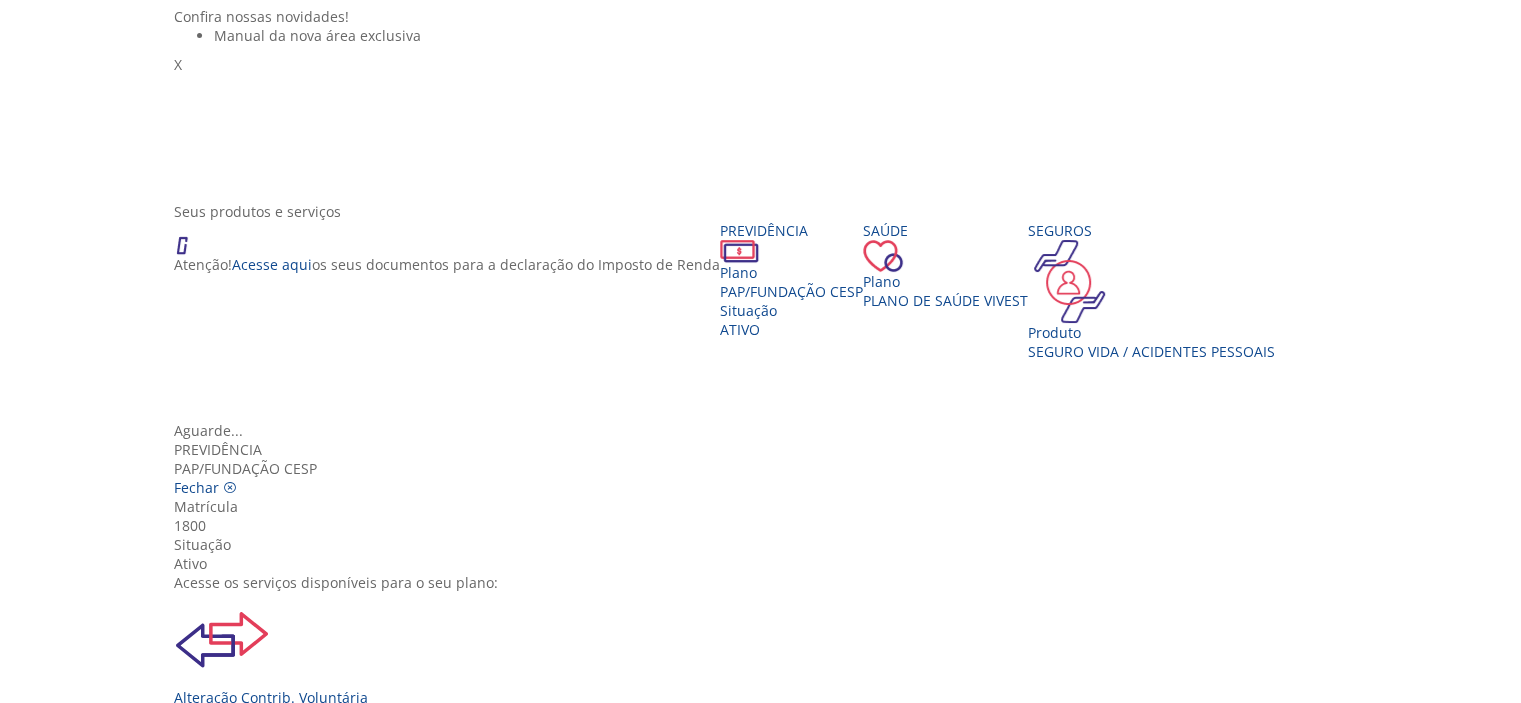 click at bounding box center [222, 755] 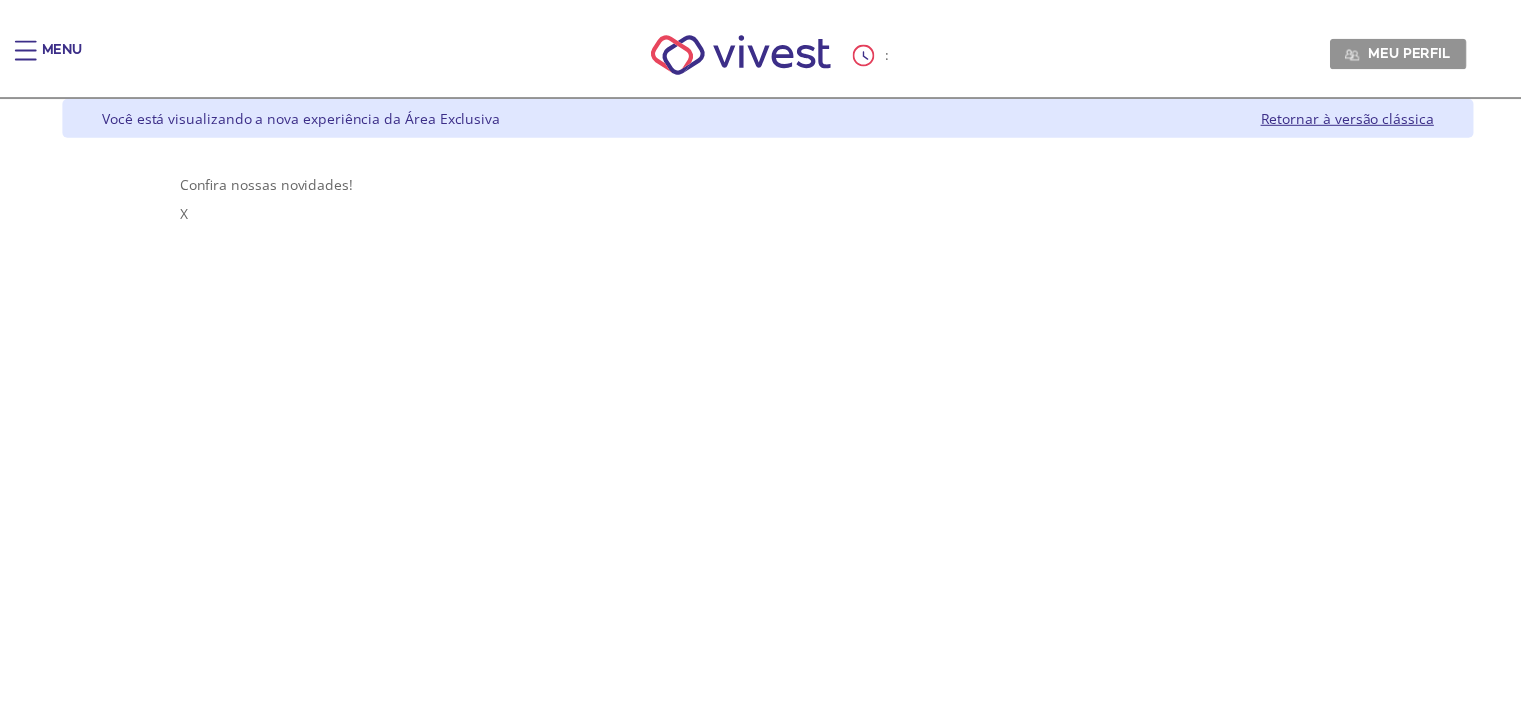 scroll, scrollTop: 0, scrollLeft: 0, axis: both 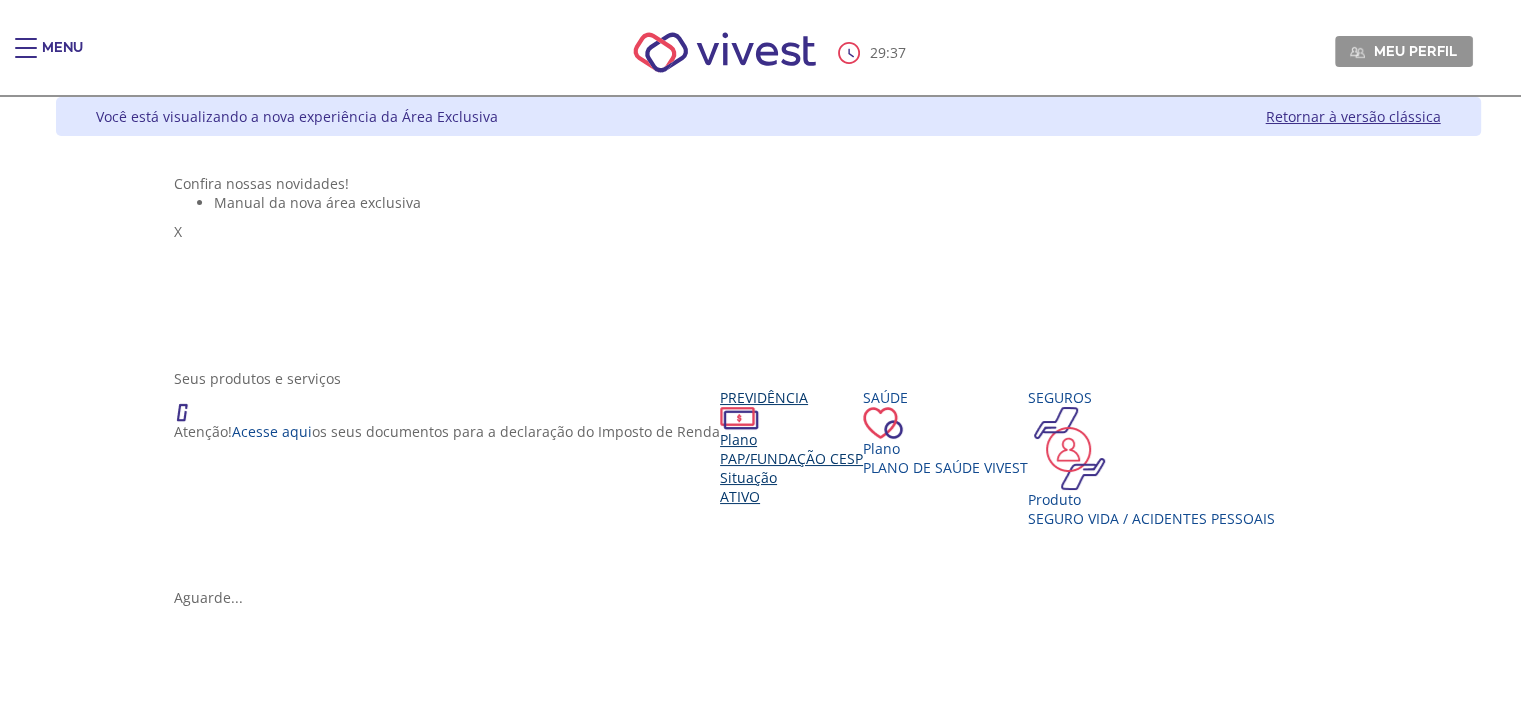 click on "PAP/Fundação CESP" at bounding box center (791, 458) 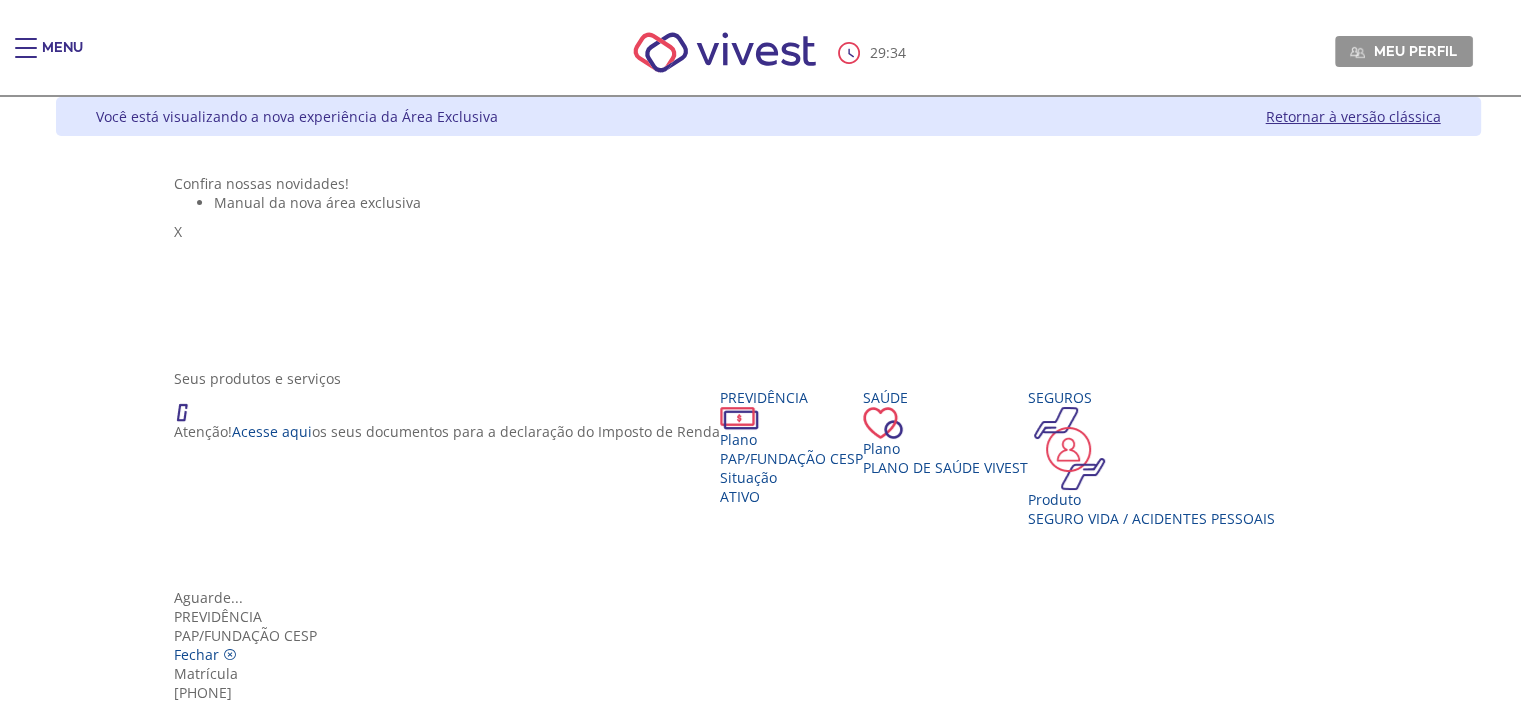 click at bounding box center (222, 922) 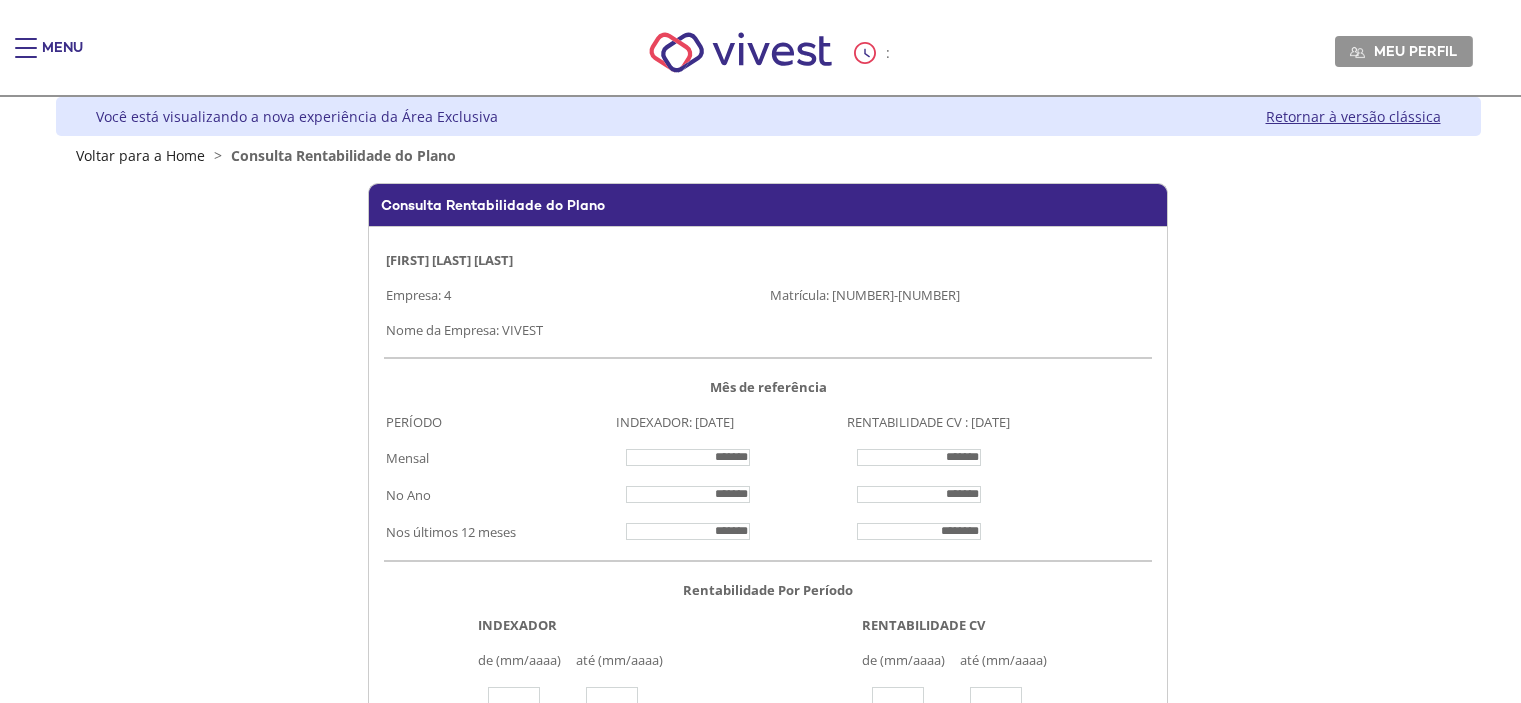 scroll, scrollTop: 0, scrollLeft: 0, axis: both 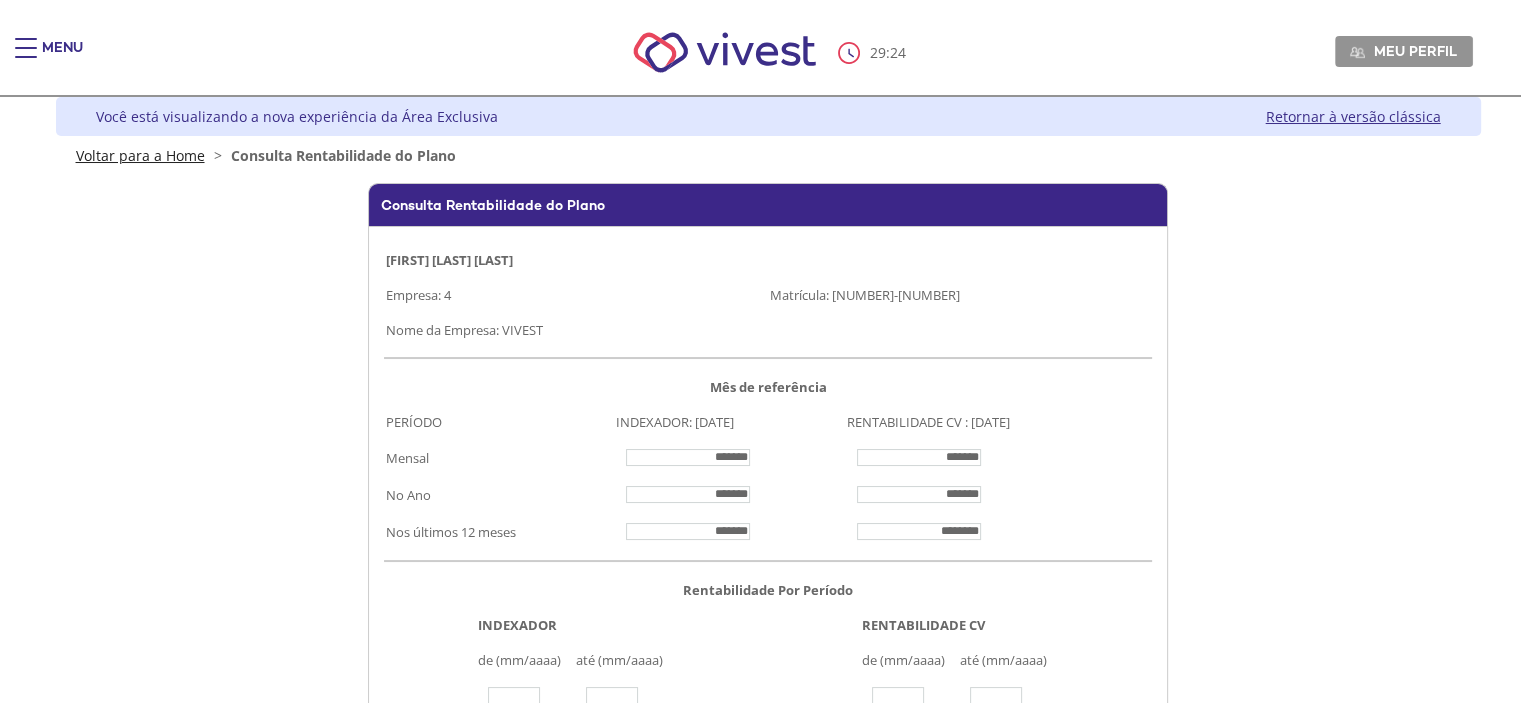 click on "Voltar para a Home" at bounding box center (140, 155) 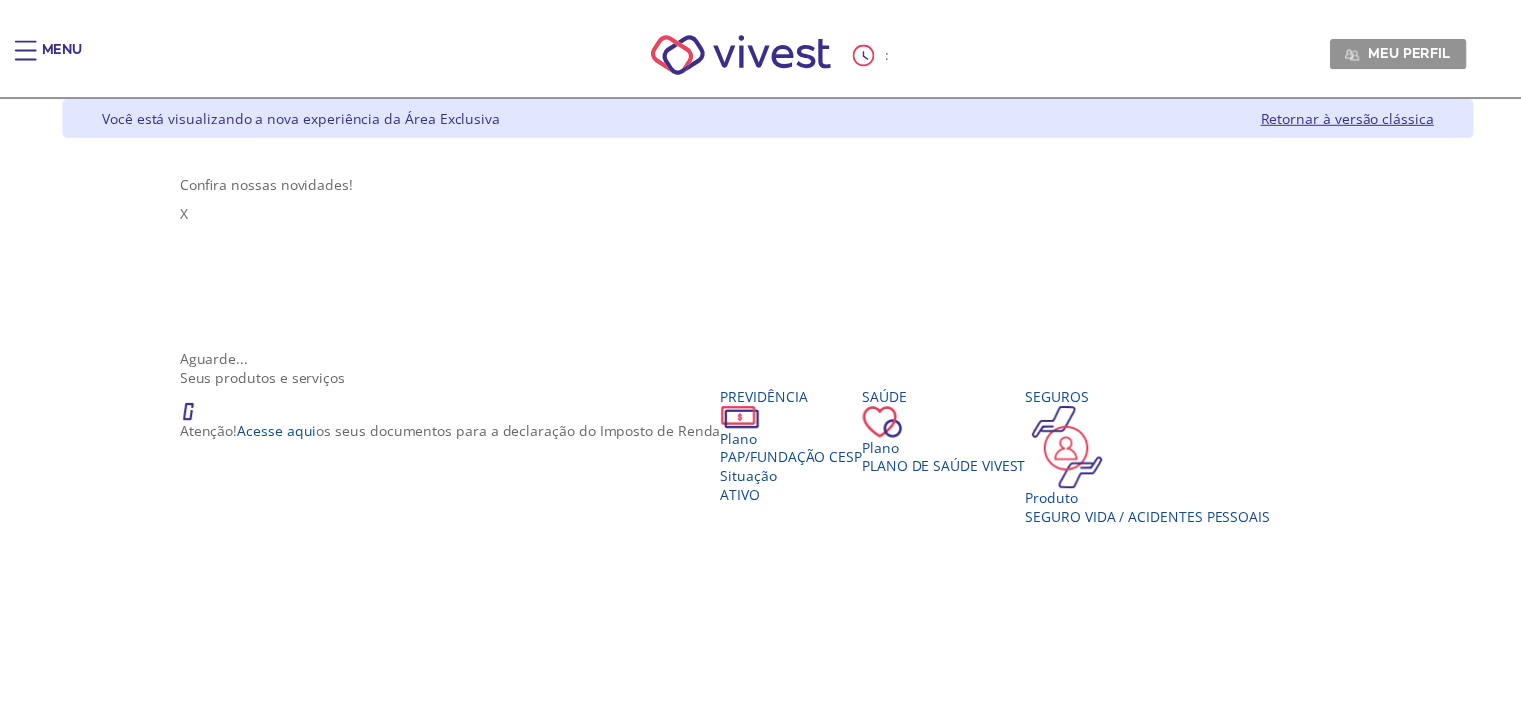 scroll, scrollTop: 0, scrollLeft: 0, axis: both 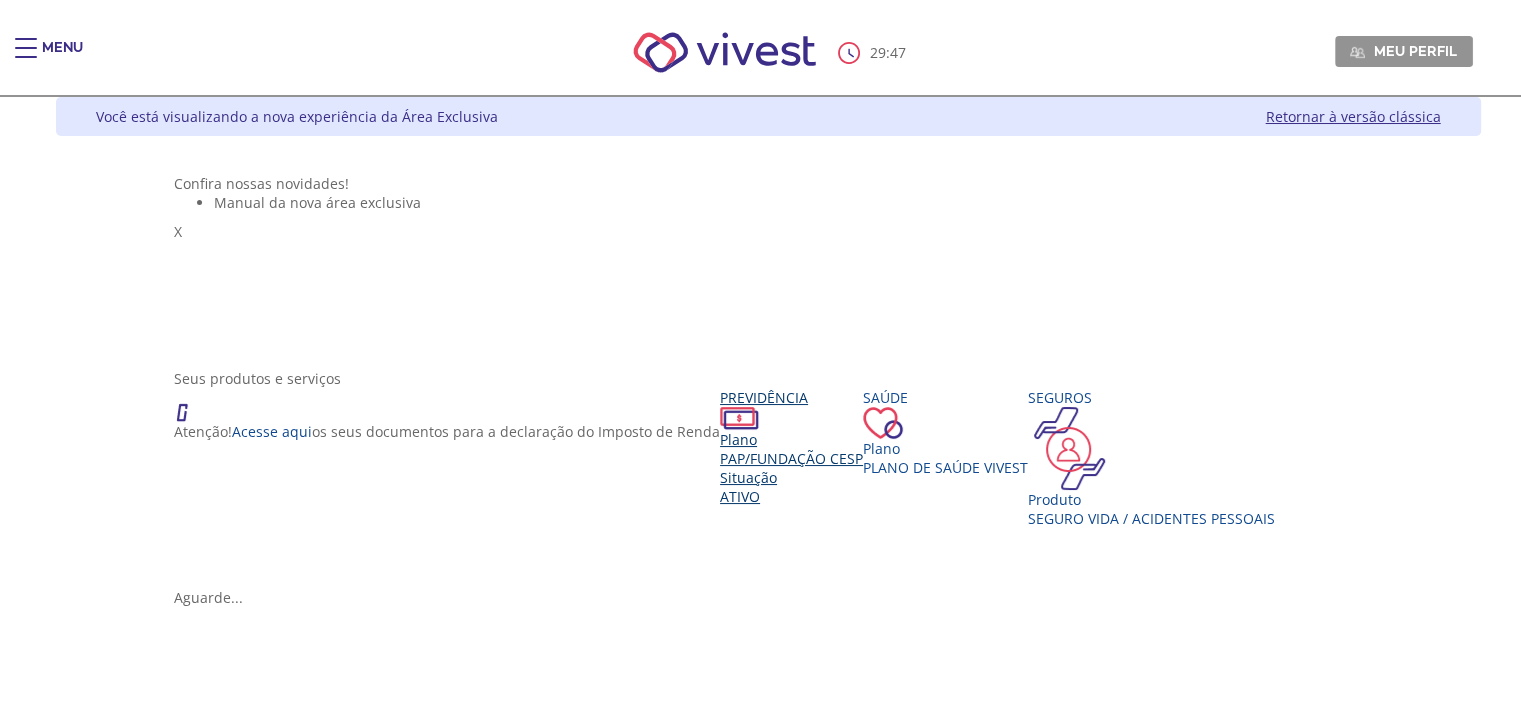 click on "PAP/Fundação CESP" at bounding box center (791, 458) 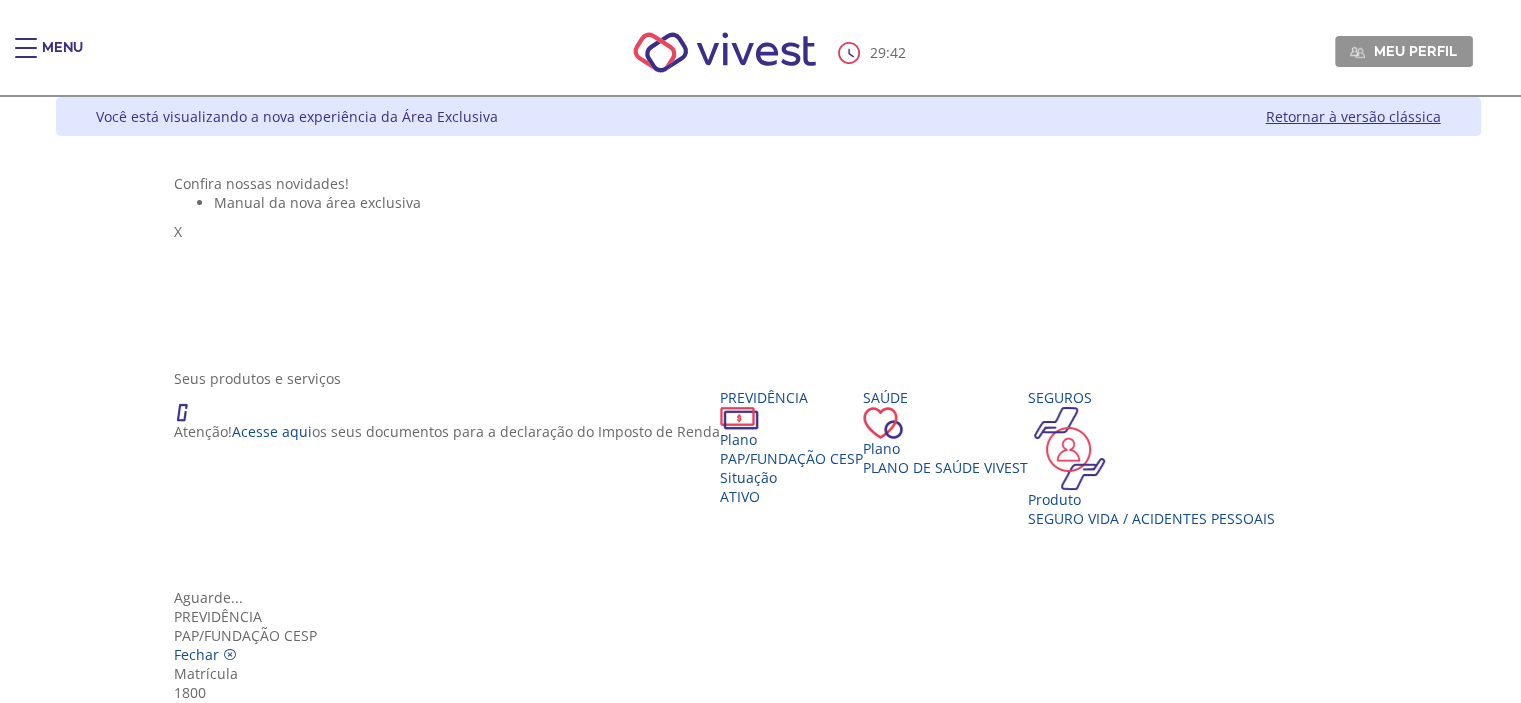 click at bounding box center [222, 1152] 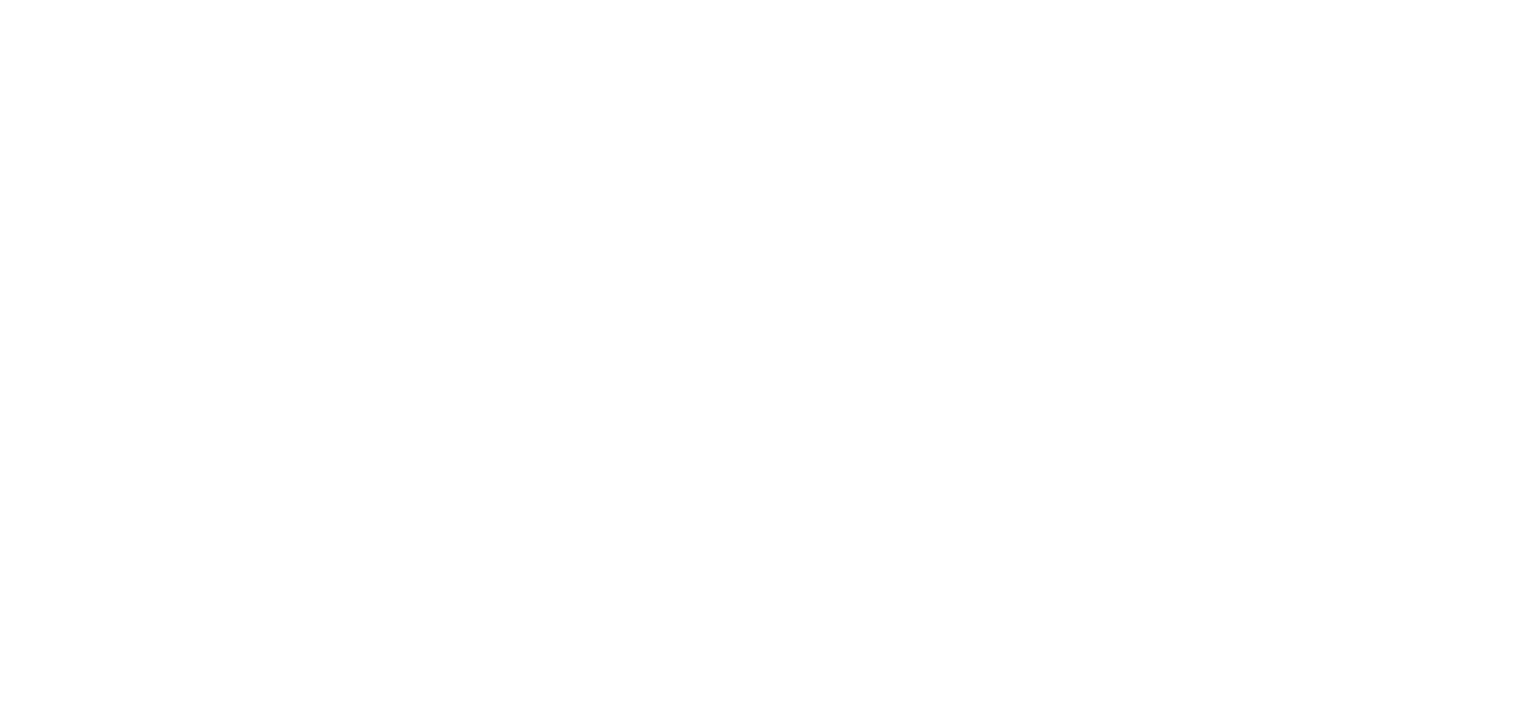 scroll, scrollTop: 0, scrollLeft: 0, axis: both 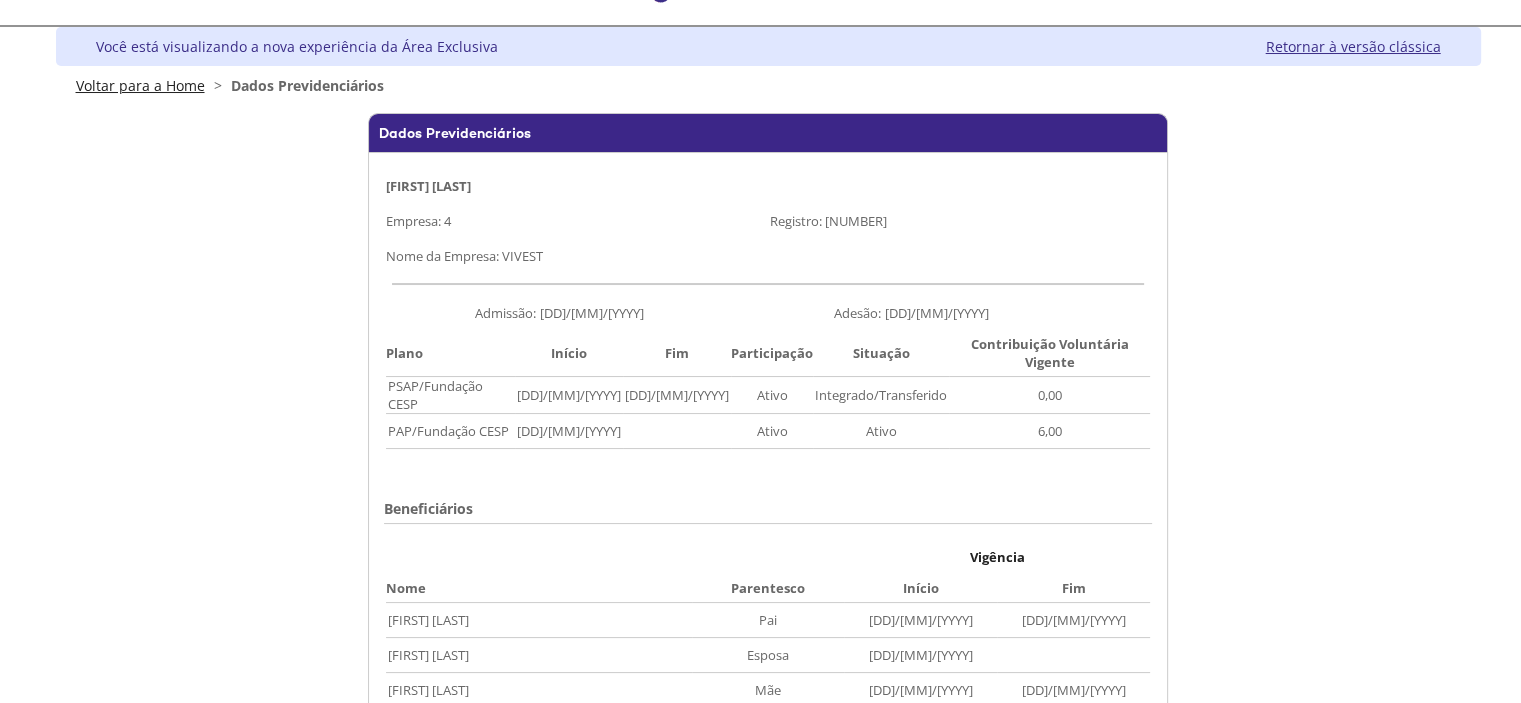 click on "Voltar para a Home" at bounding box center (140, 85) 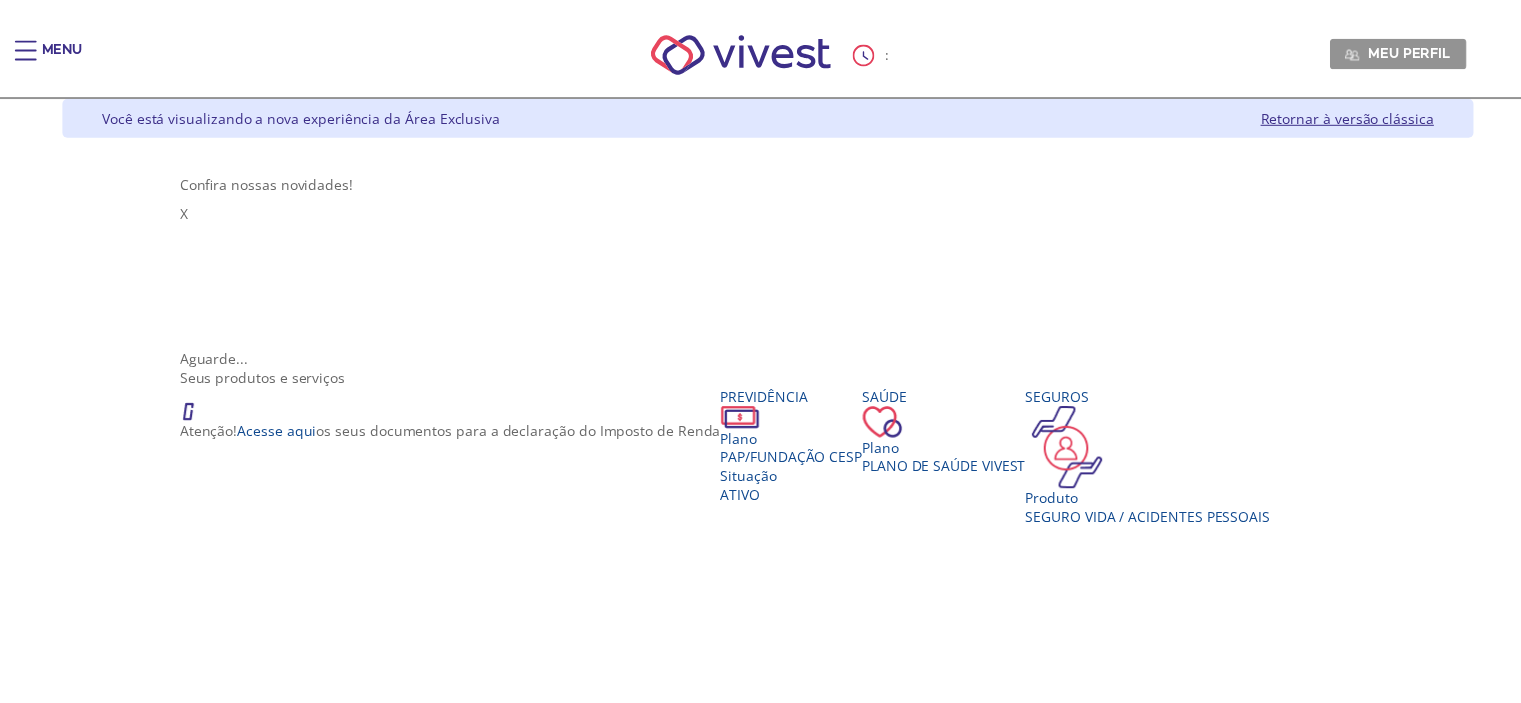 scroll, scrollTop: 0, scrollLeft: 0, axis: both 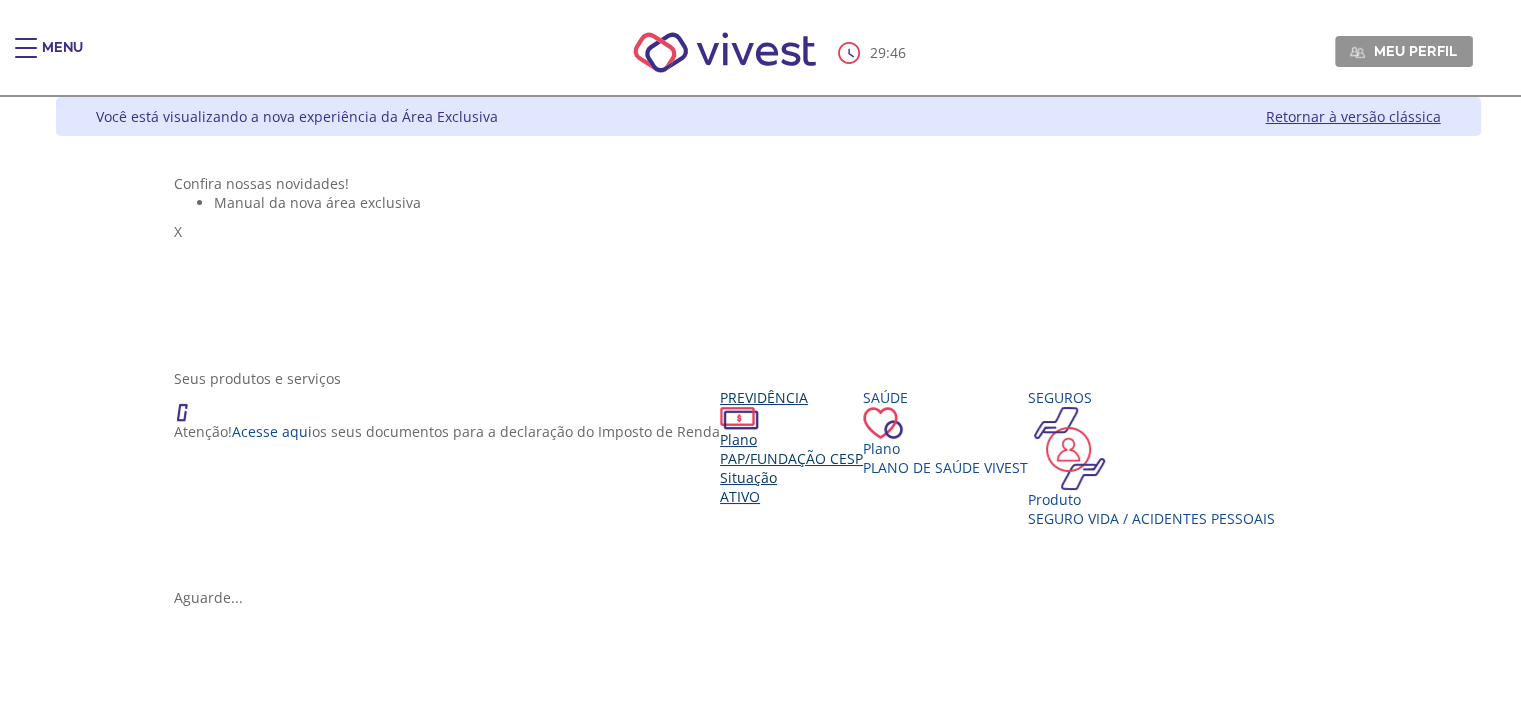 click on "PAP/Fundação CESP" at bounding box center (791, 458) 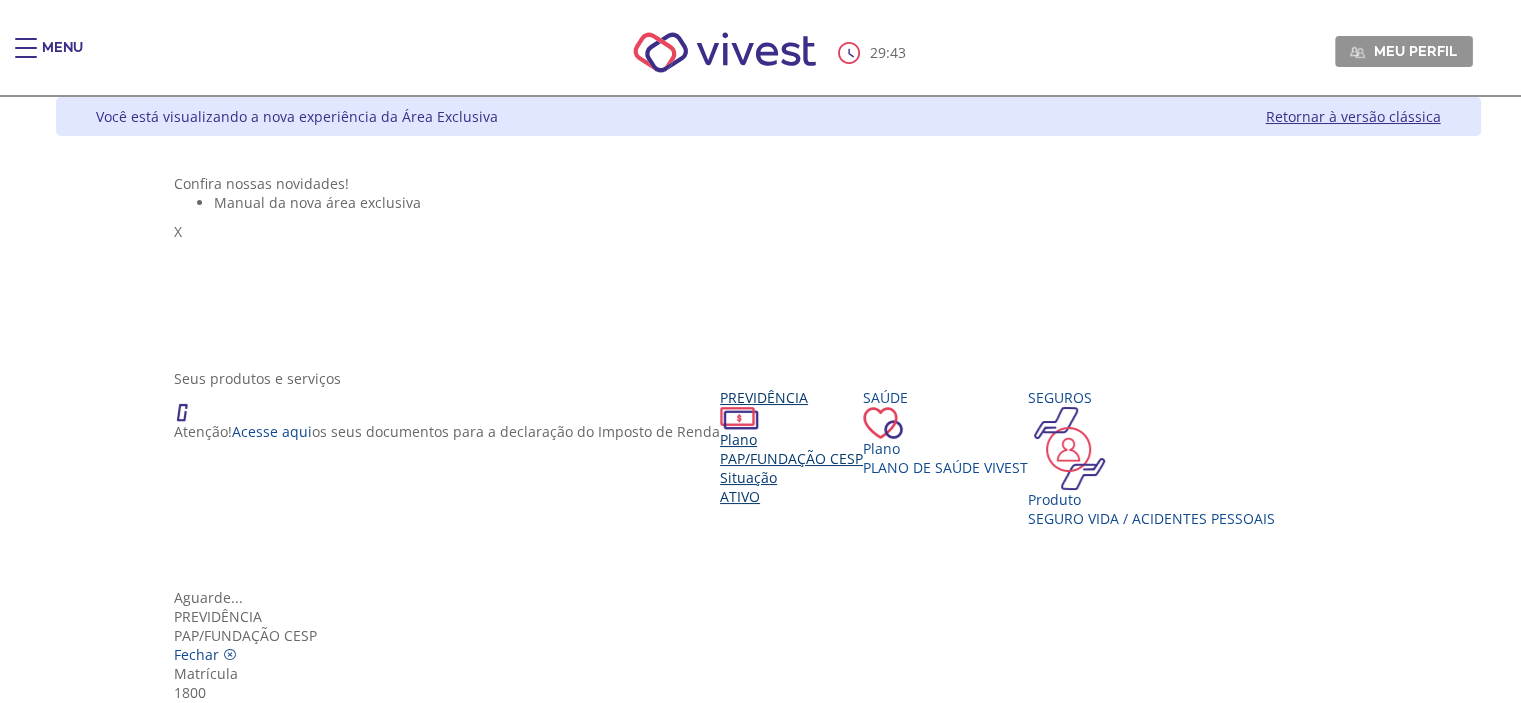 scroll, scrollTop: 135, scrollLeft: 0, axis: vertical 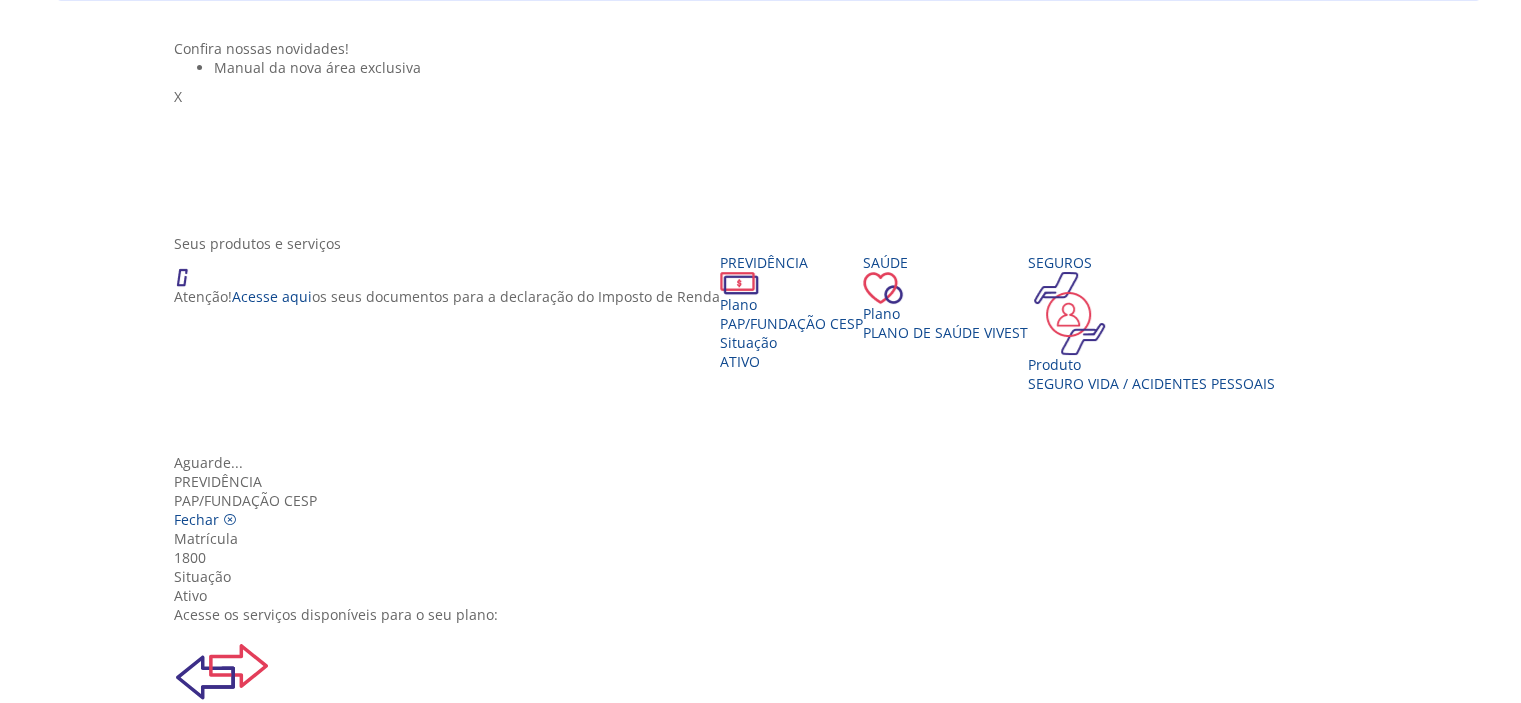 click at bounding box center [222, 1132] 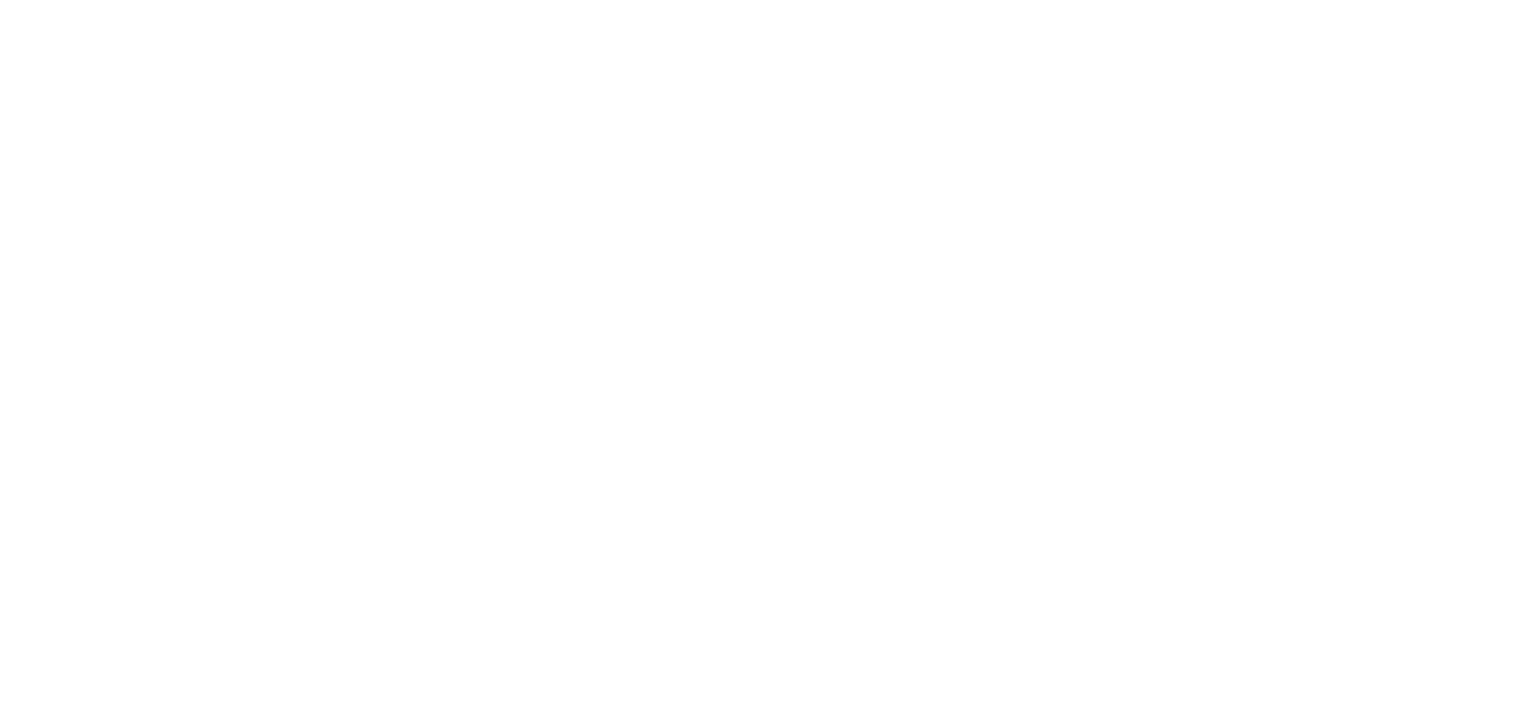 scroll, scrollTop: 0, scrollLeft: 0, axis: both 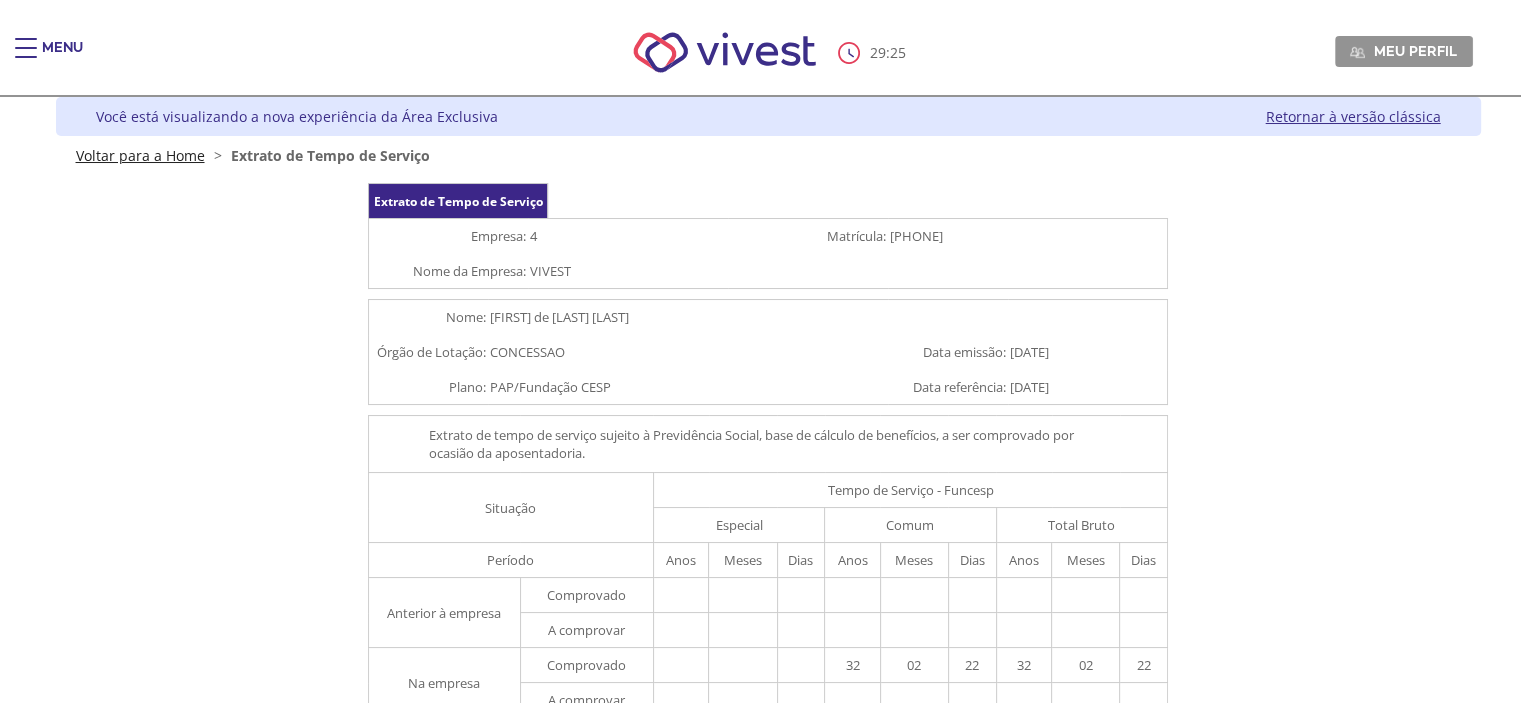 click on "Voltar para a Home" at bounding box center [140, 155] 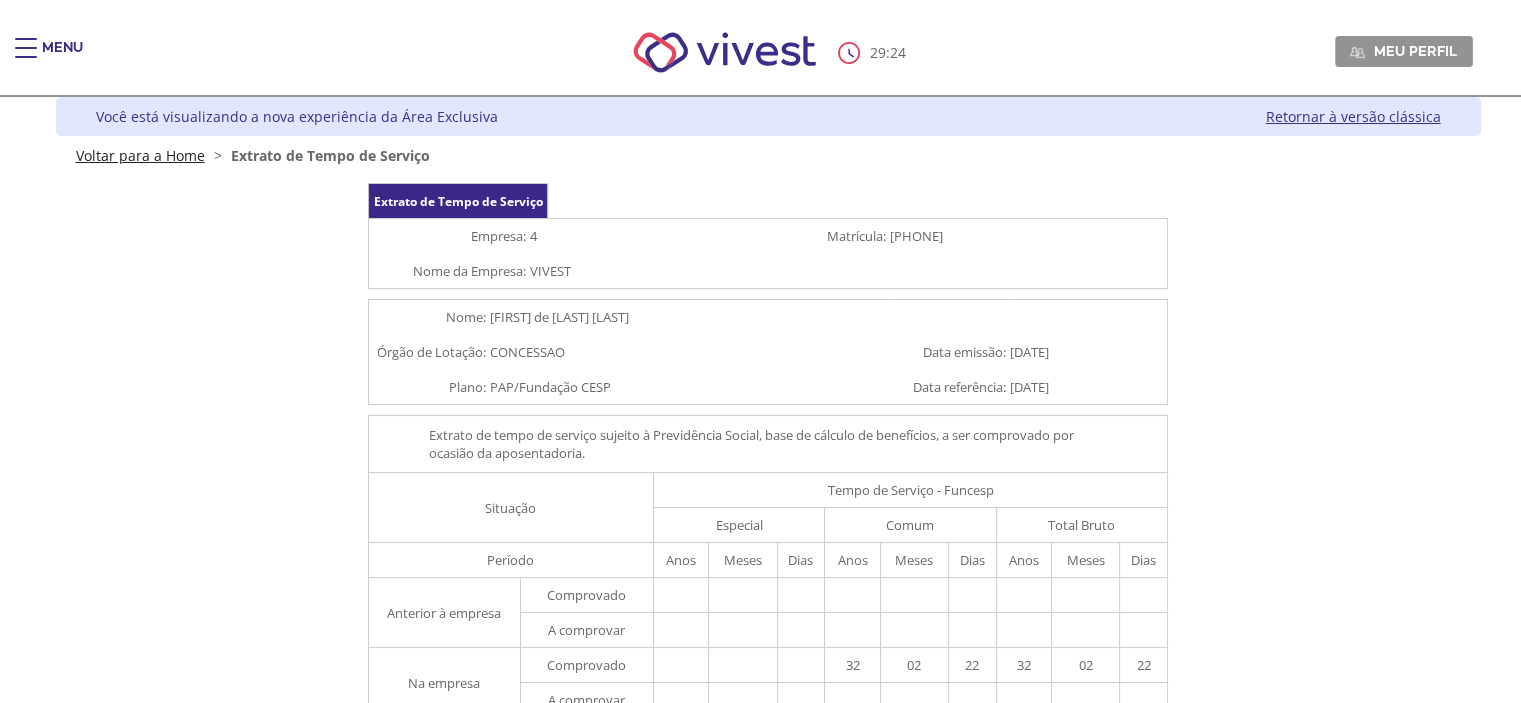 click on "Voltar para a Home" at bounding box center (140, 155) 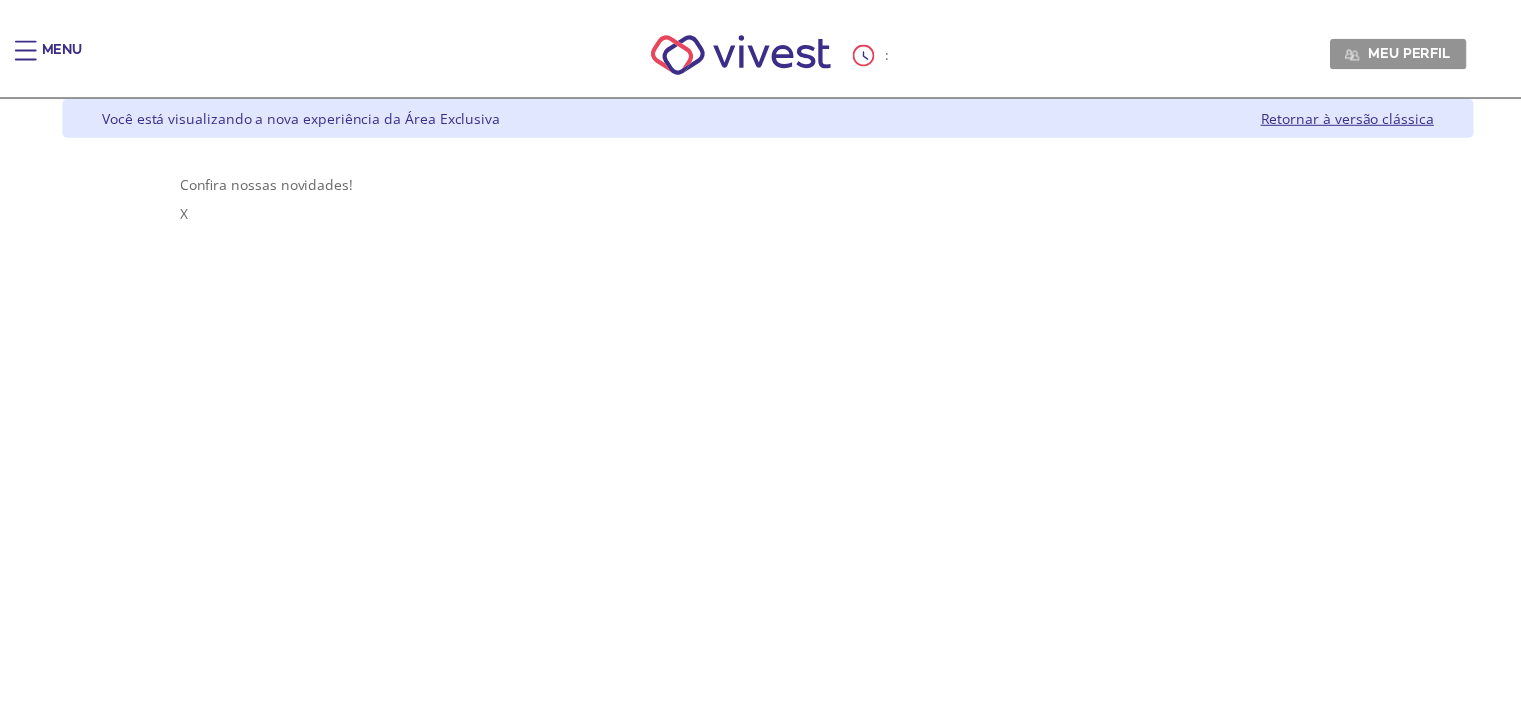 scroll, scrollTop: 0, scrollLeft: 0, axis: both 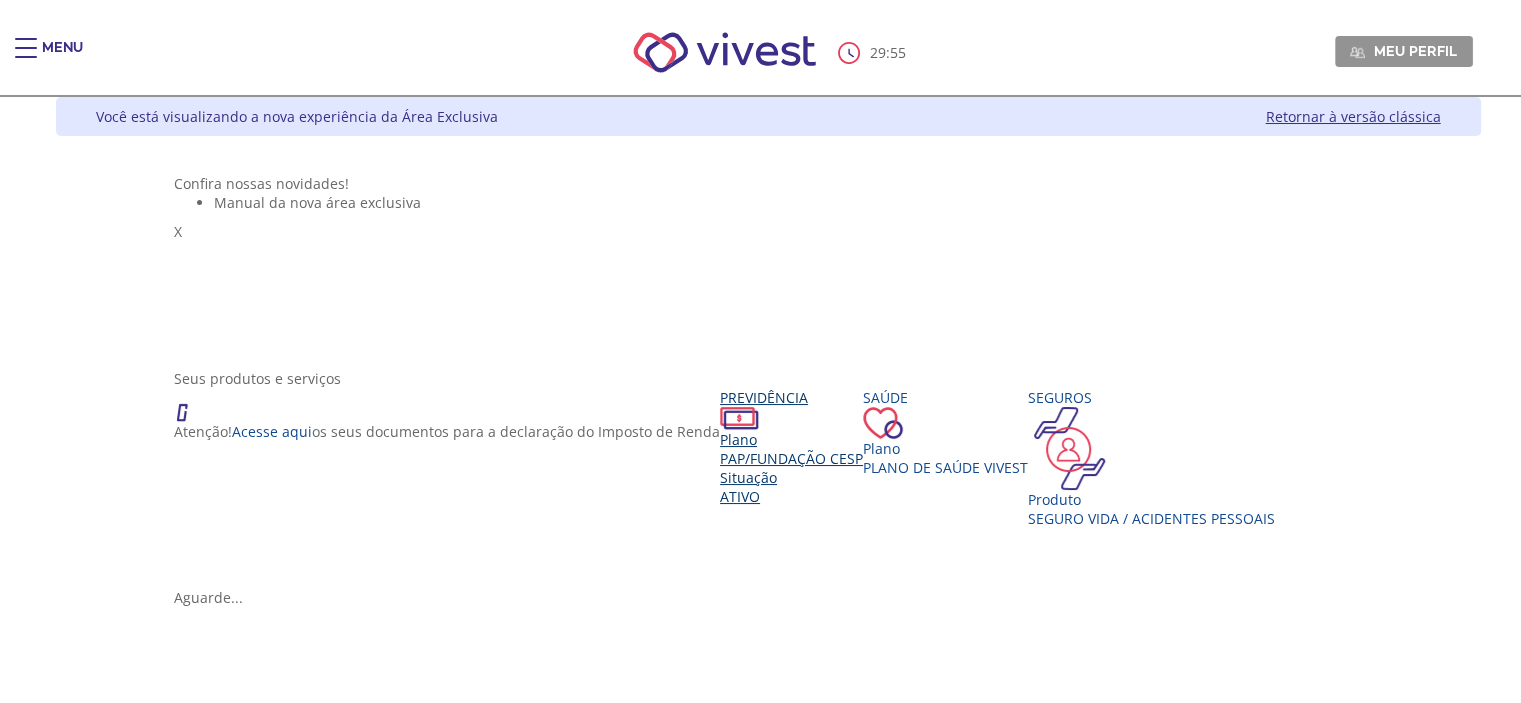 click on "PAP/Fundação CESP" at bounding box center [791, 458] 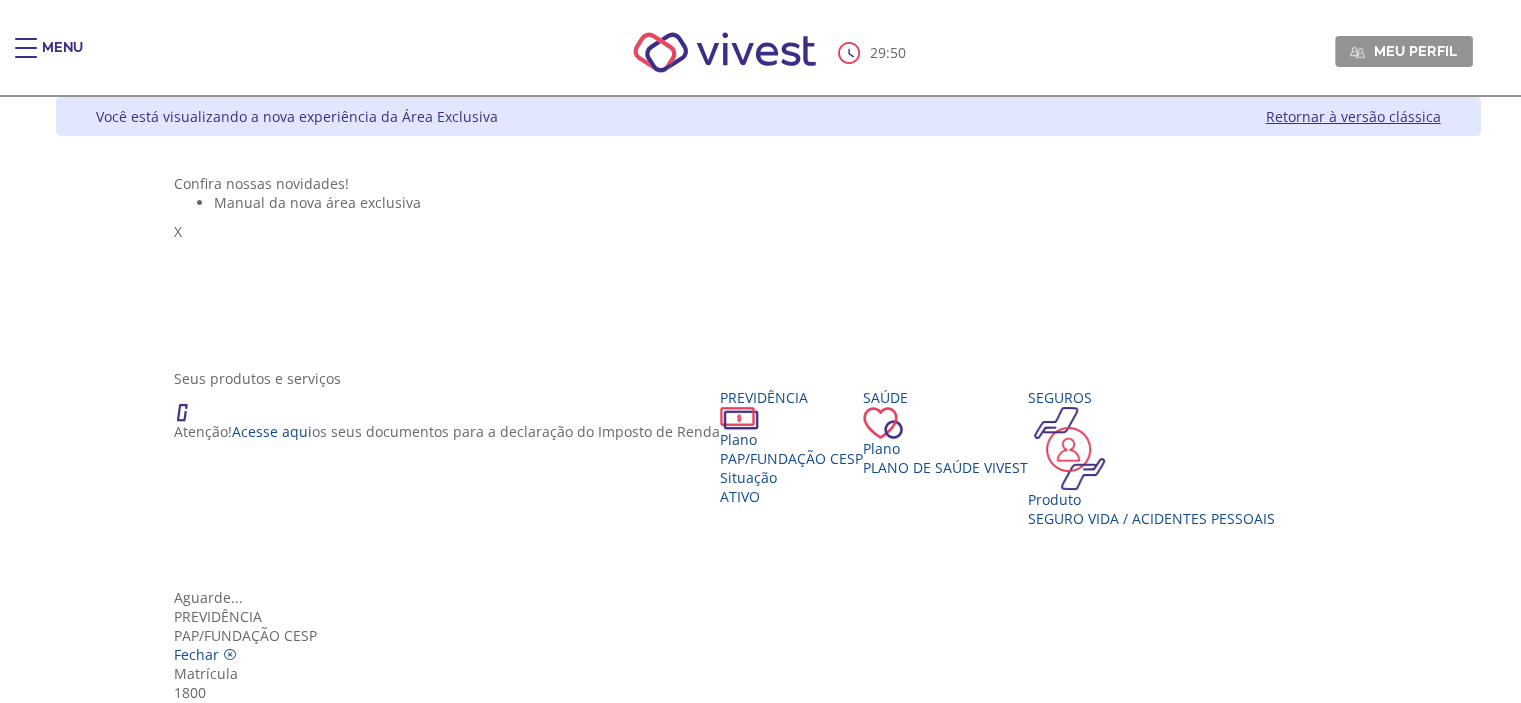 scroll, scrollTop: 198, scrollLeft: 0, axis: vertical 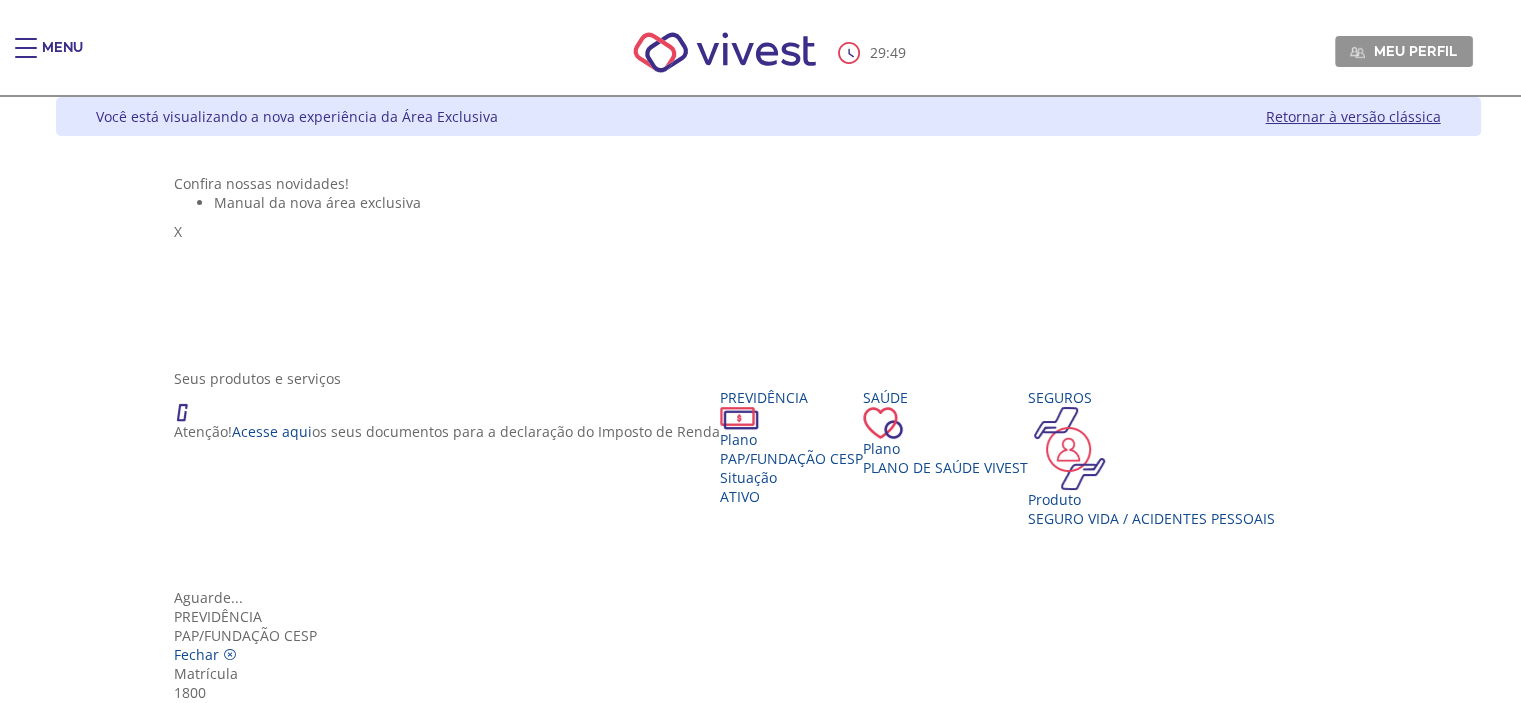 click at bounding box center (222, 1612) 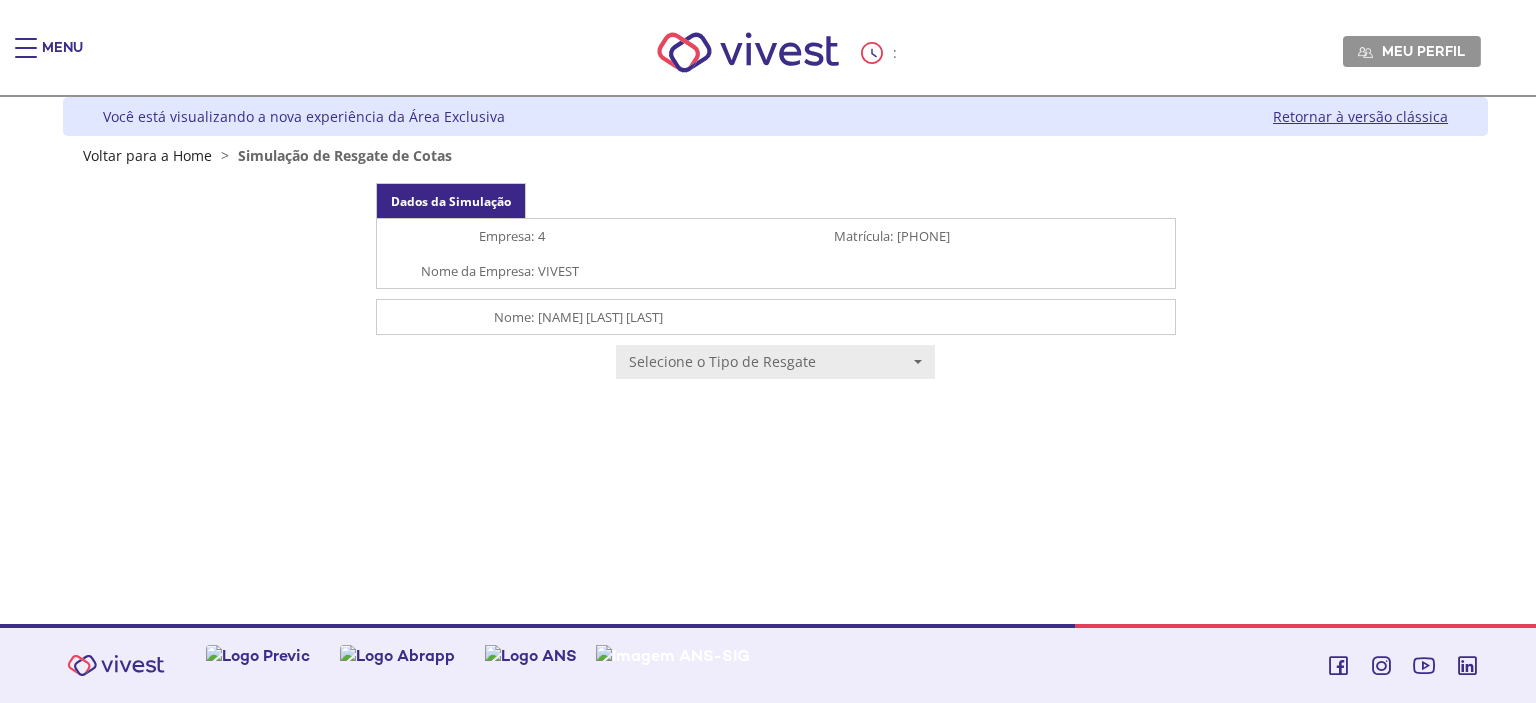 scroll, scrollTop: 0, scrollLeft: 0, axis: both 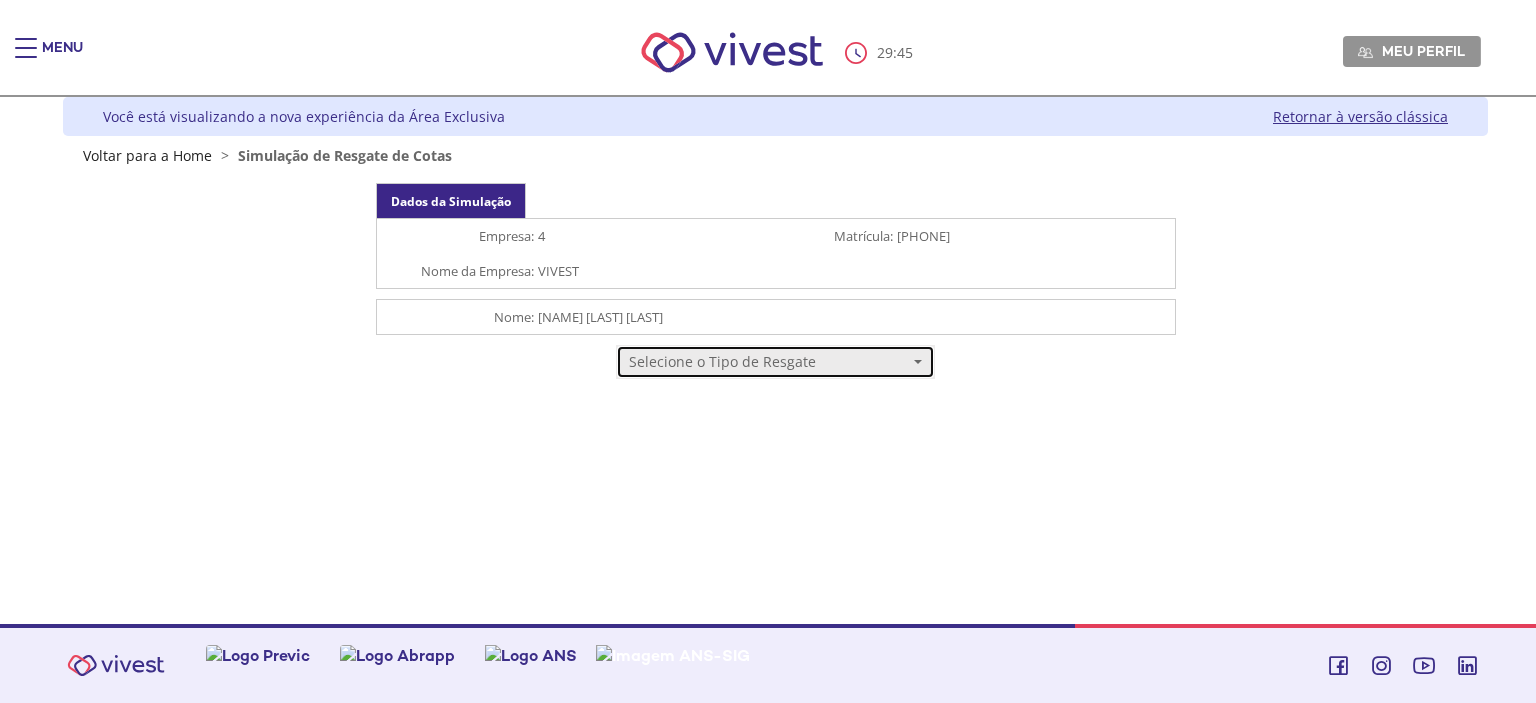 click on "Selecione o Tipo de Resgate" at bounding box center [768, 362] 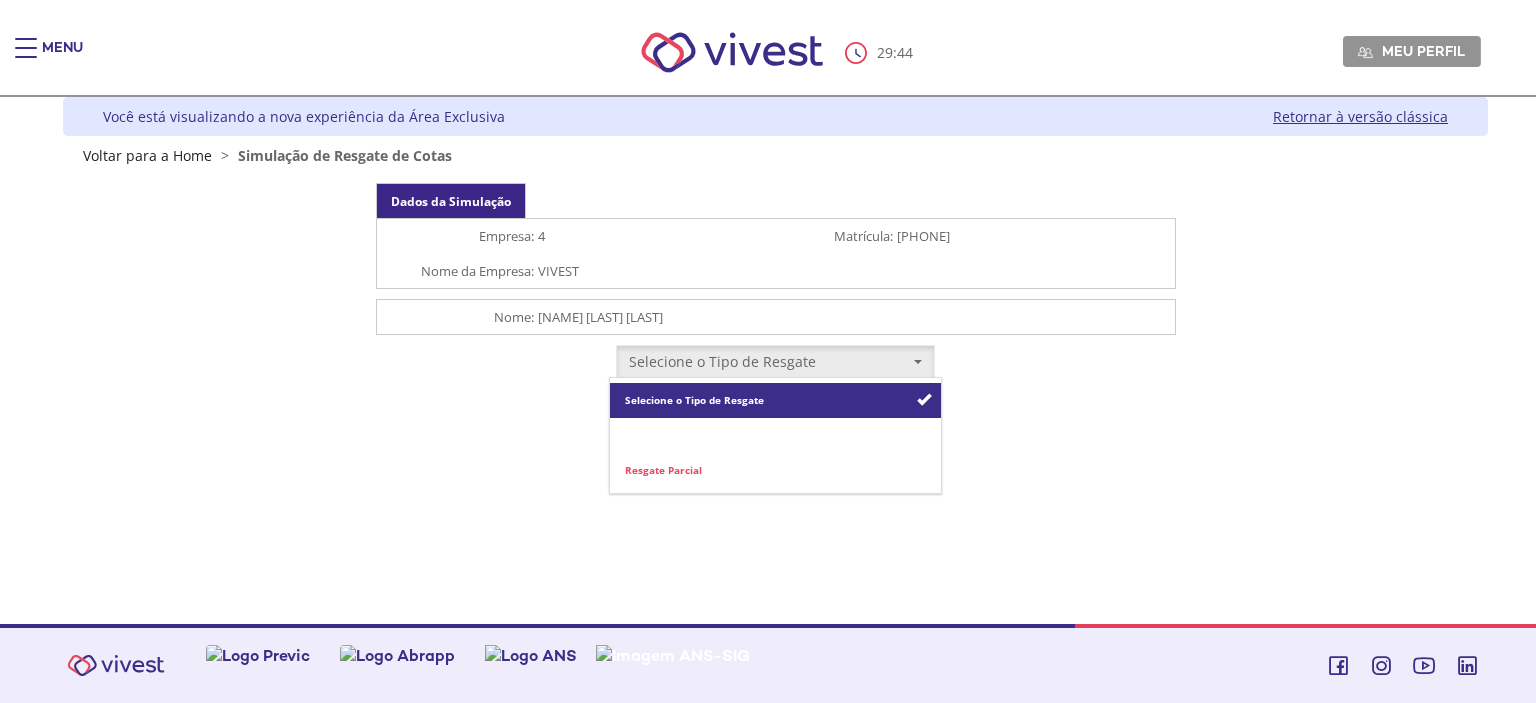 click on "Resgate Total" at bounding box center [659, 435] 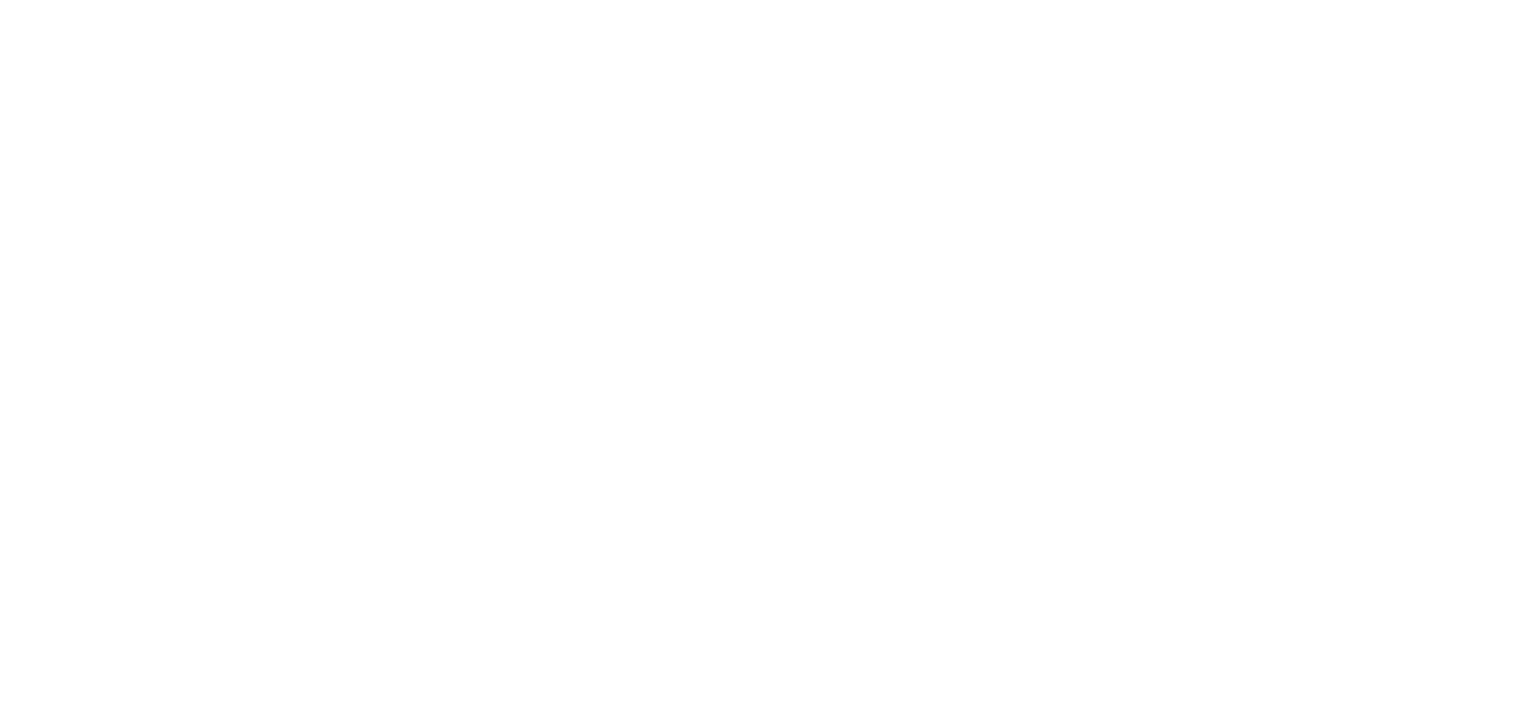 scroll, scrollTop: 0, scrollLeft: 0, axis: both 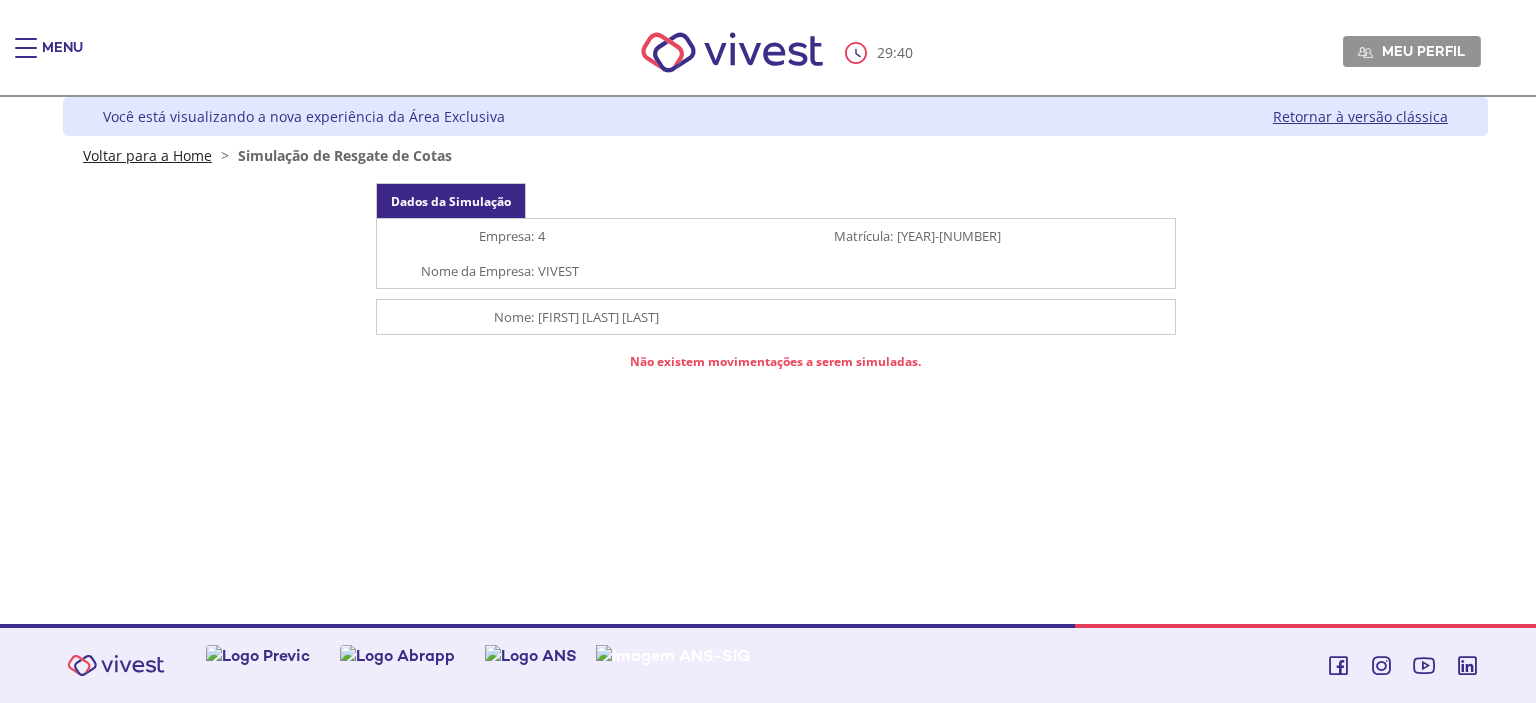 click on "Voltar para a Home" at bounding box center [147, 155] 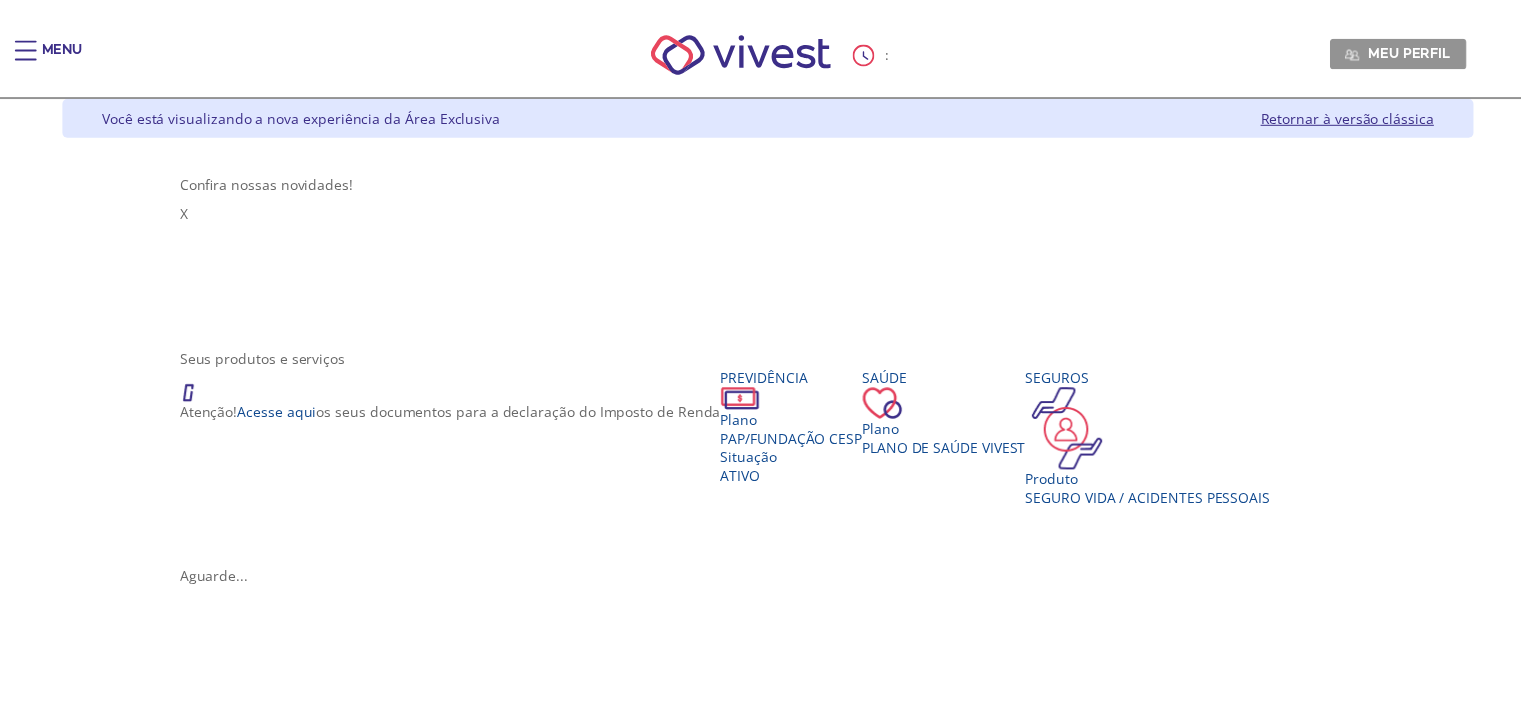 scroll, scrollTop: 0, scrollLeft: 0, axis: both 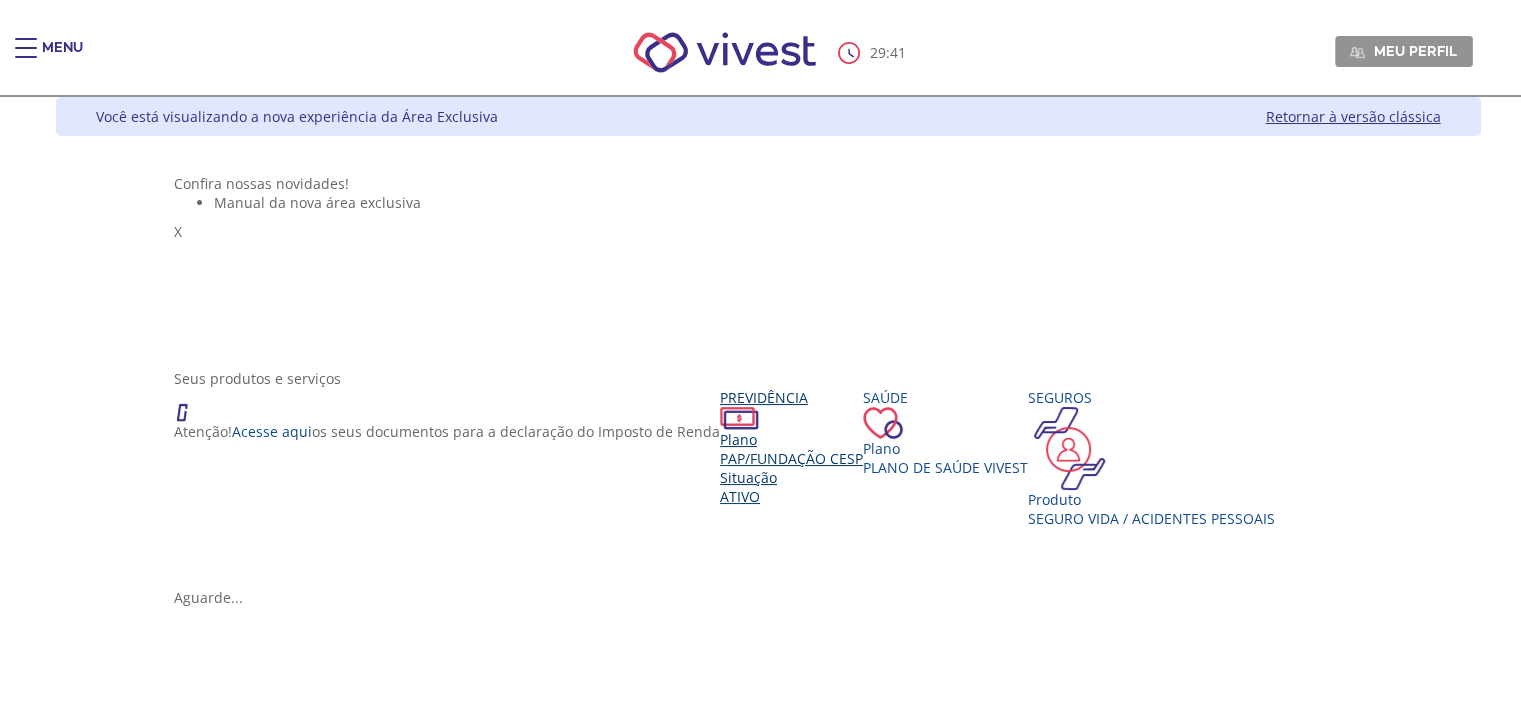 click on "PAP/Fundação CESP" at bounding box center [791, 458] 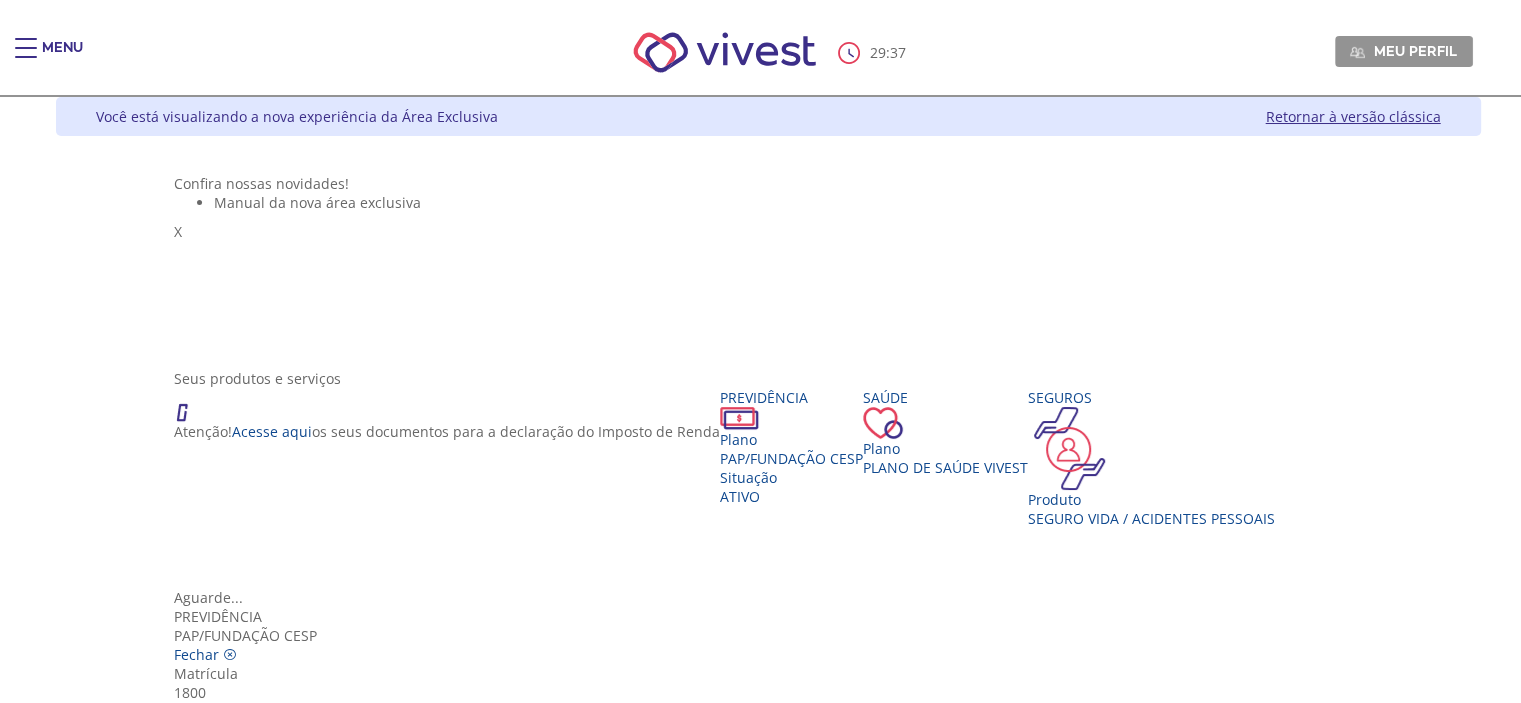 scroll, scrollTop: 177, scrollLeft: 0, axis: vertical 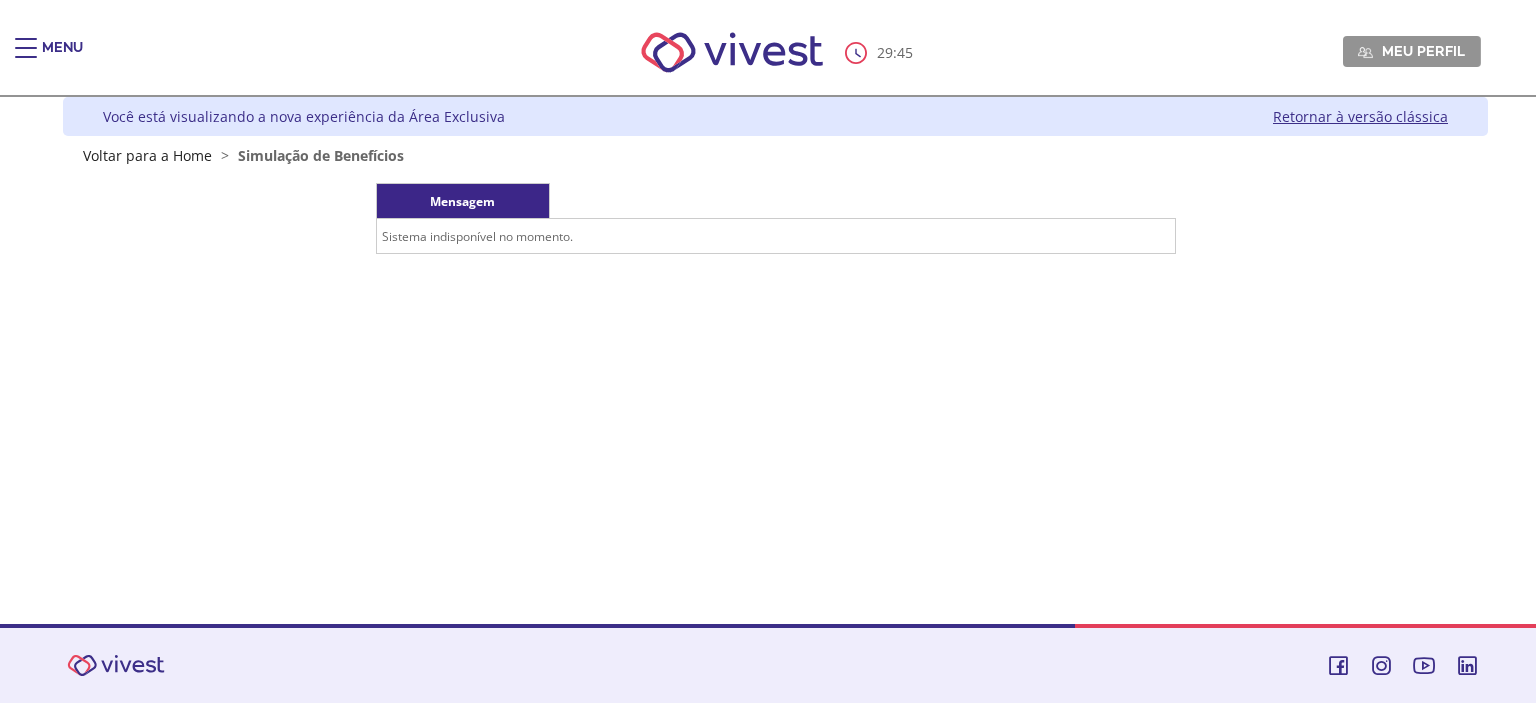click on "Sistema indisponível no momento." at bounding box center [775, 236] 